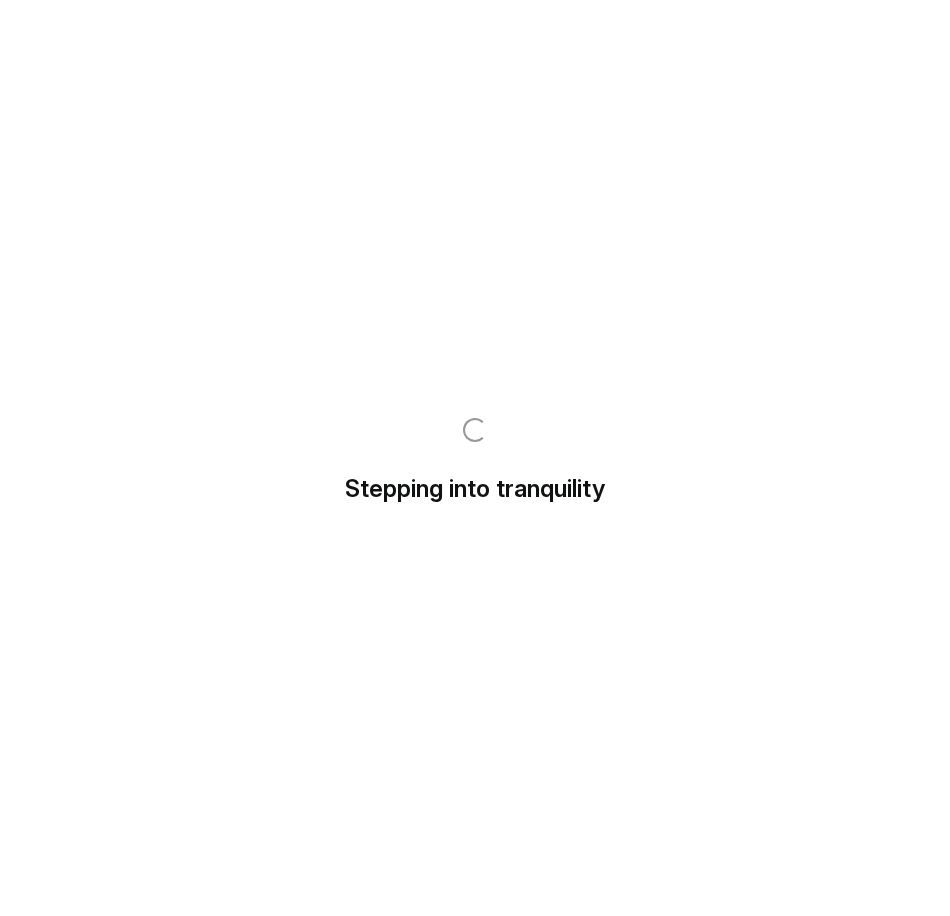 scroll, scrollTop: 0, scrollLeft: 0, axis: both 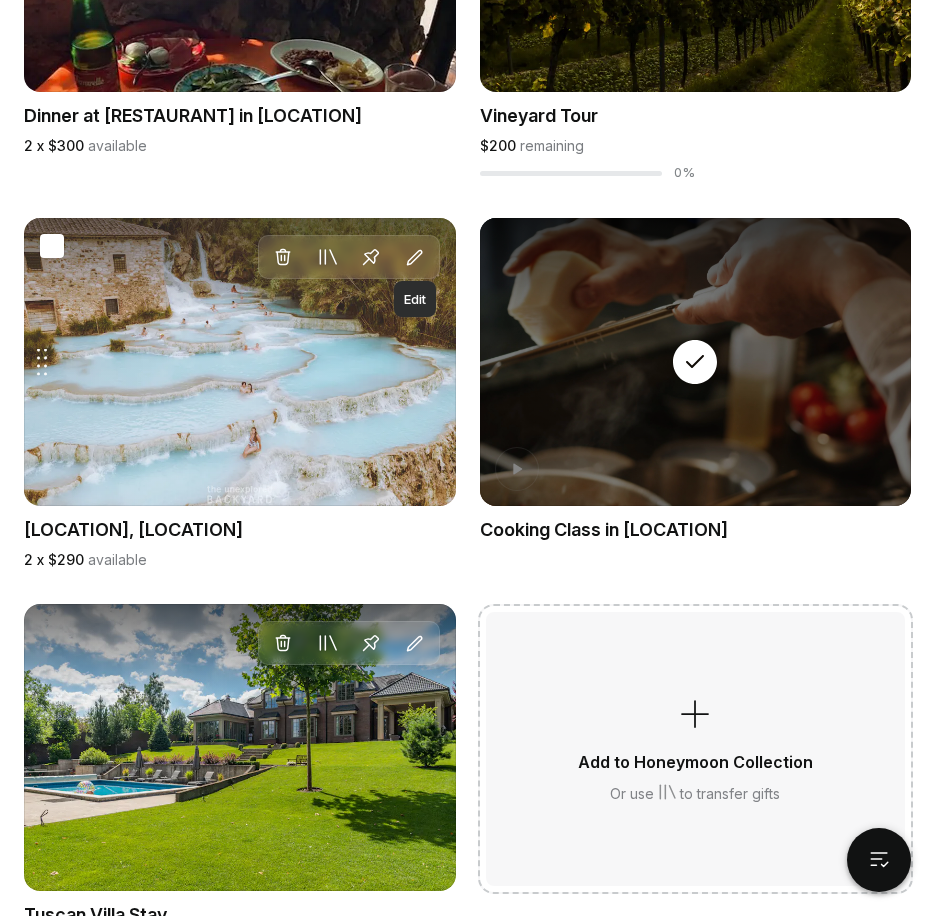 click at bounding box center (415, 258) 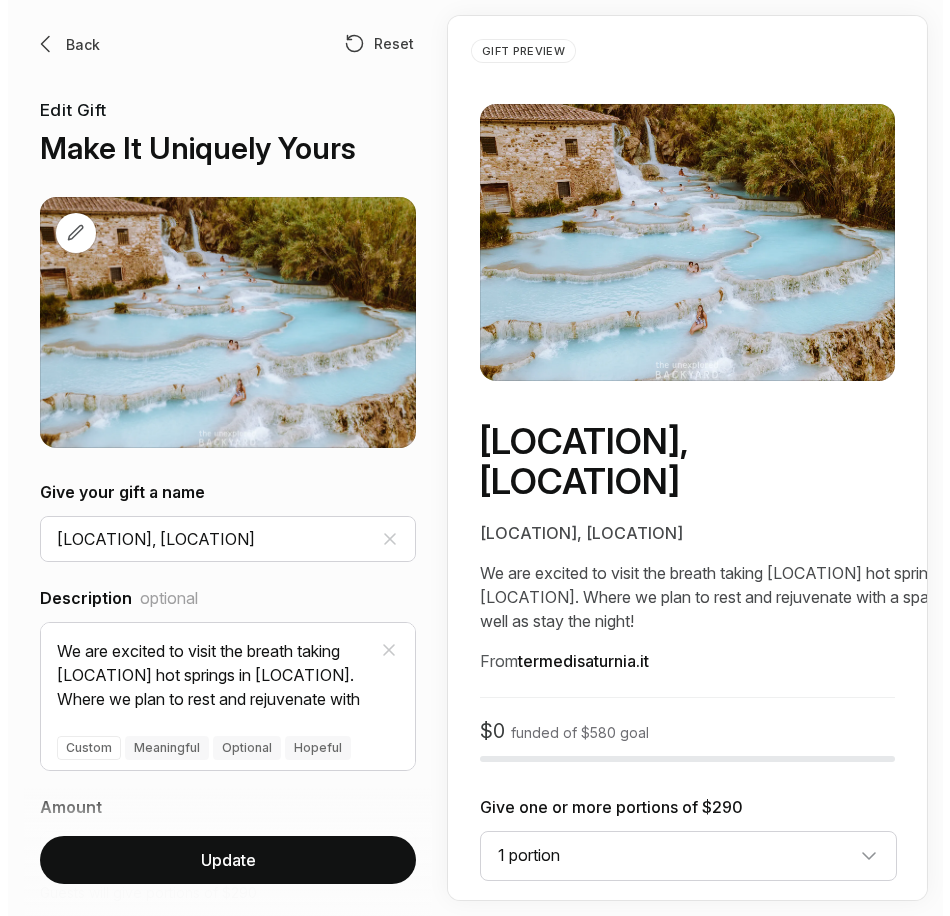 scroll, scrollTop: 0, scrollLeft: 0, axis: both 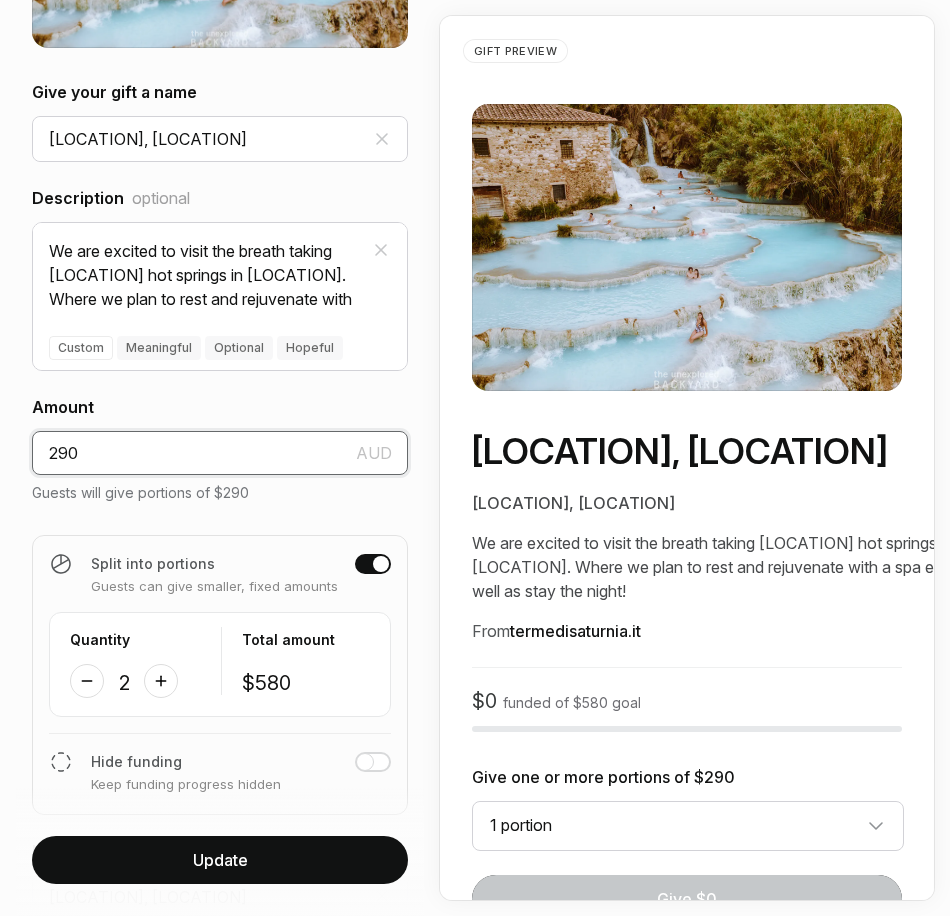 click on "290" at bounding box center (220, 453) 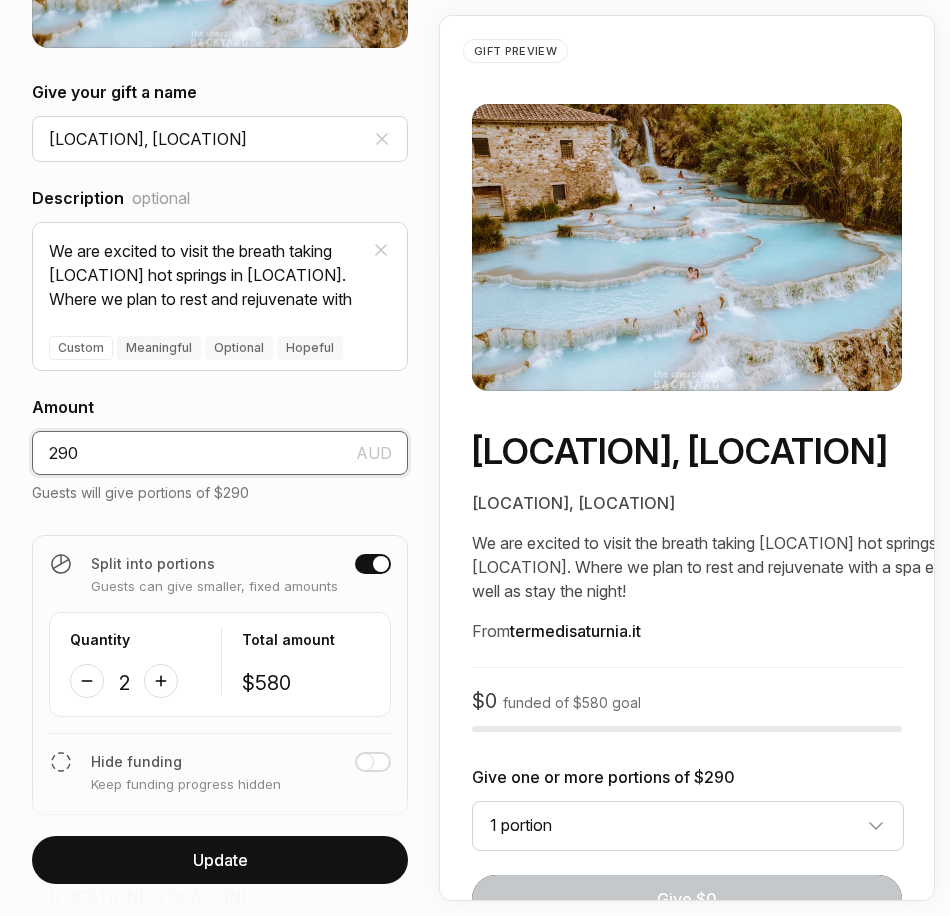 click on "290" at bounding box center [220, 453] 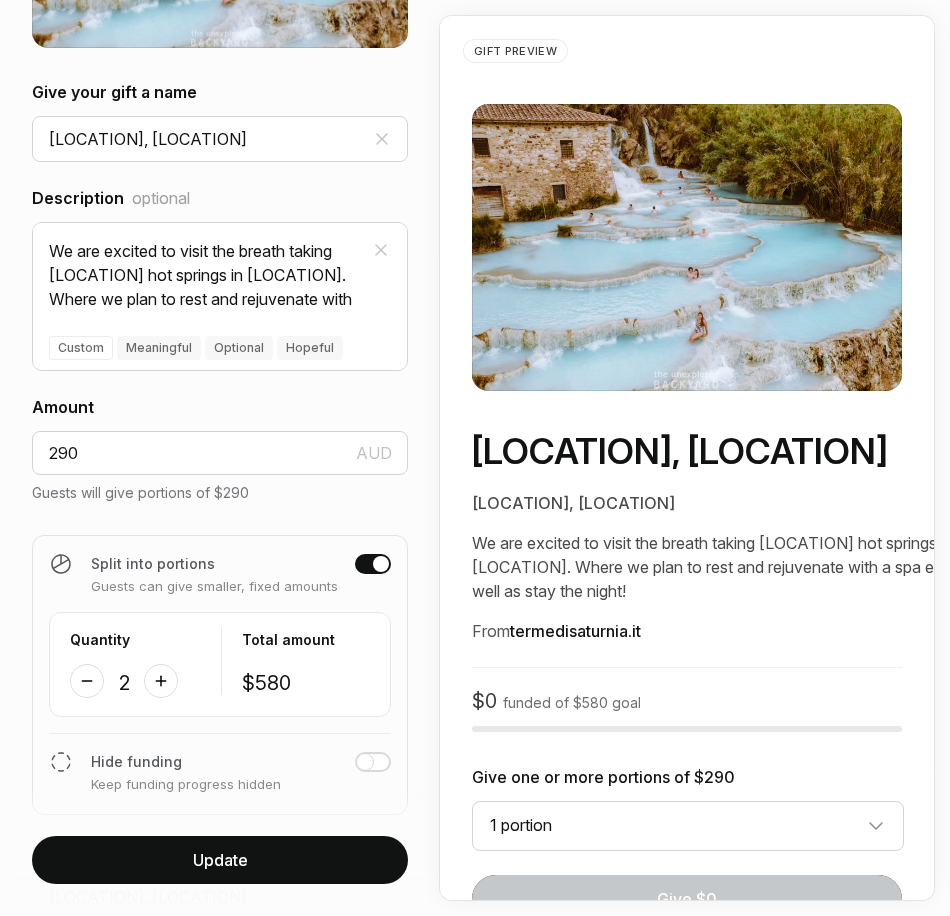 click at bounding box center (161, 681) 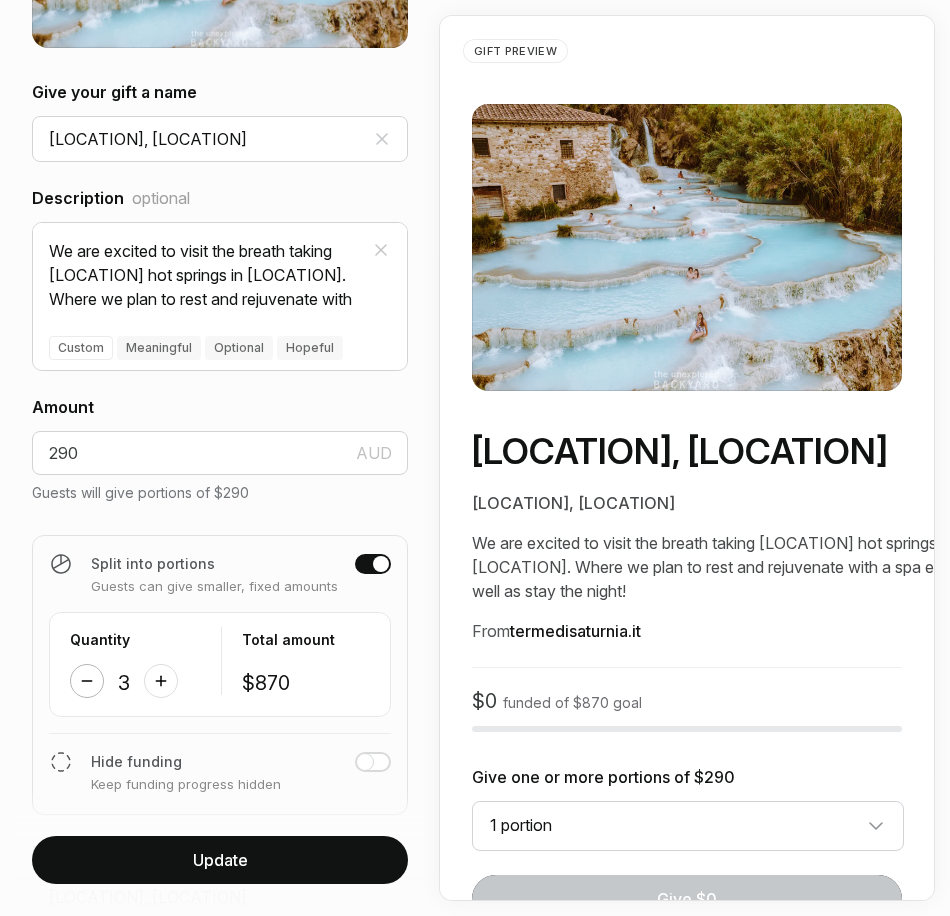 click at bounding box center (87, 681) 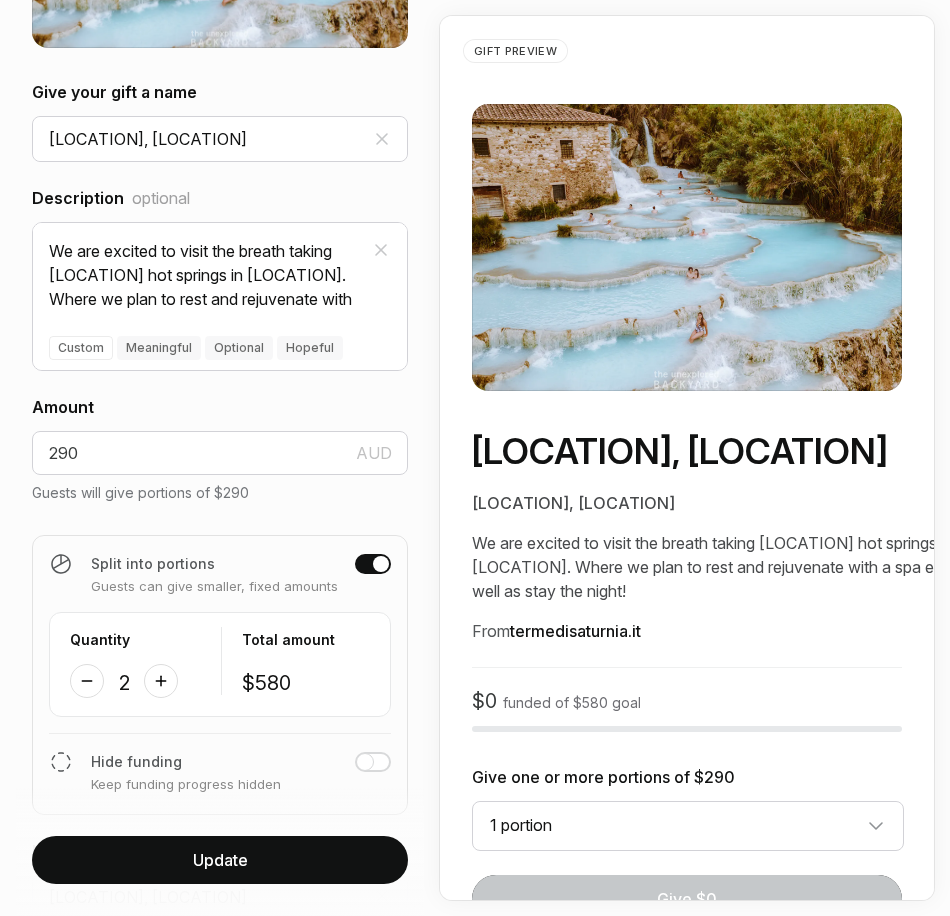 click on "Update" at bounding box center (220, 860) 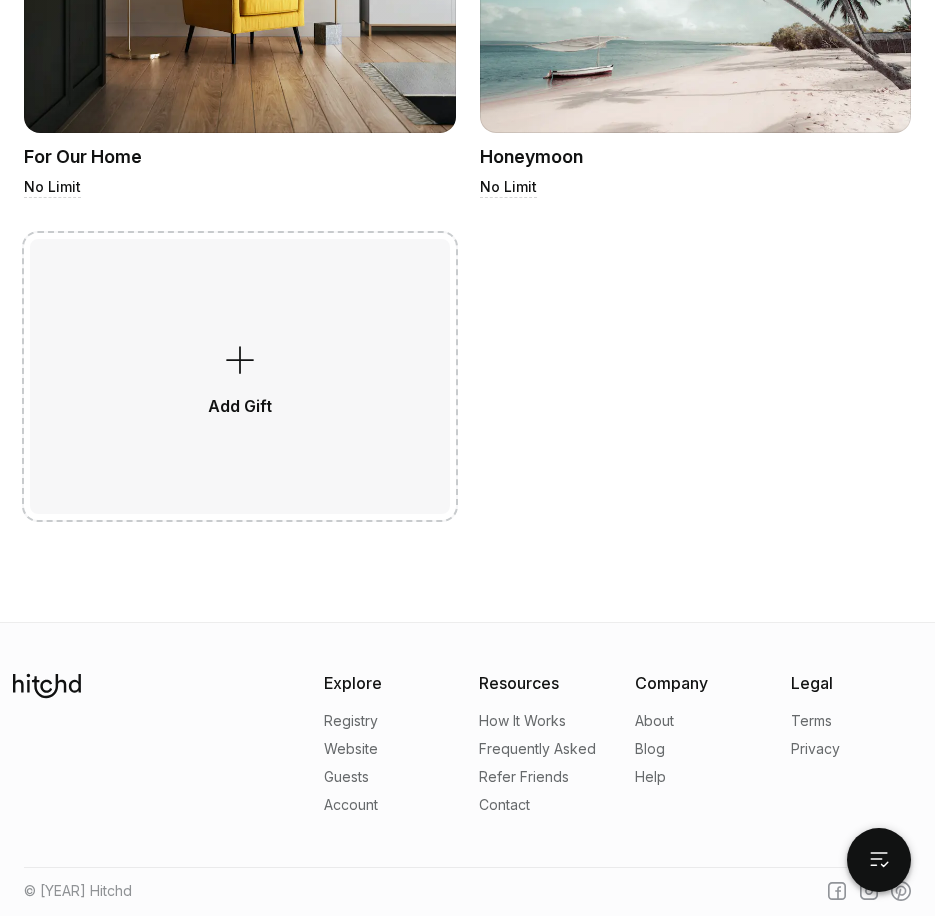 scroll, scrollTop: 5596, scrollLeft: 0, axis: vertical 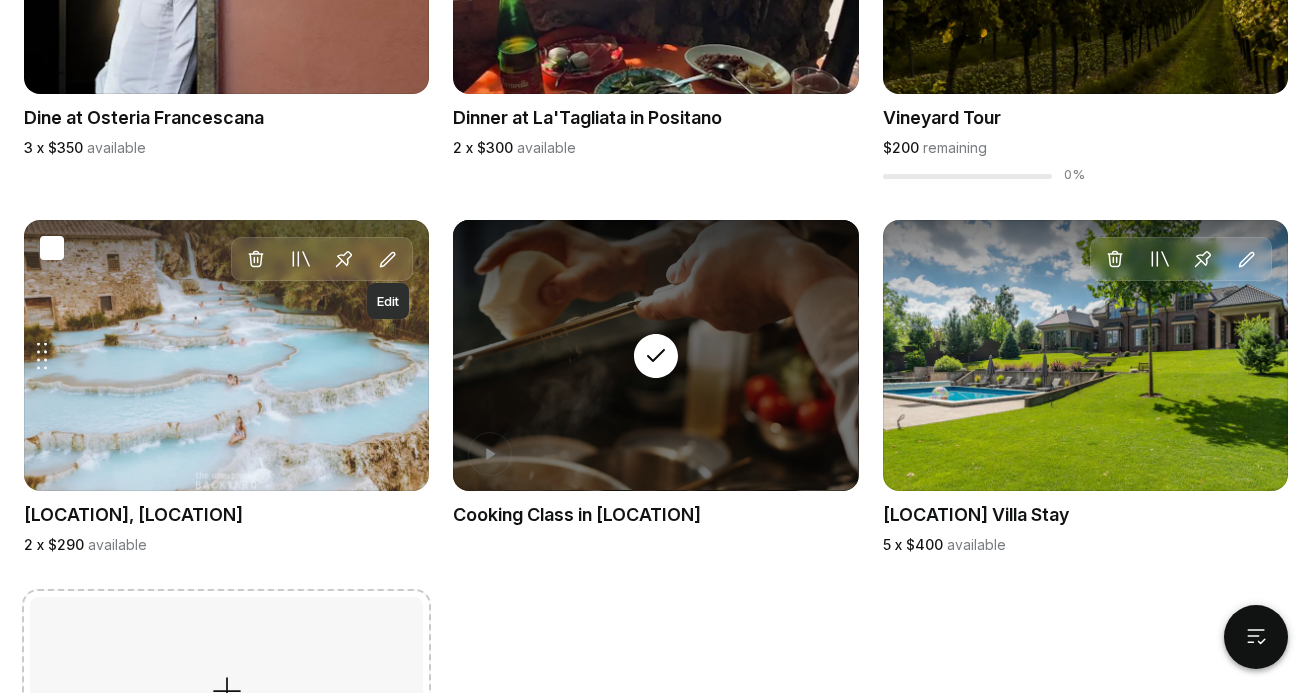 click on "Edit" at bounding box center (388, 259) 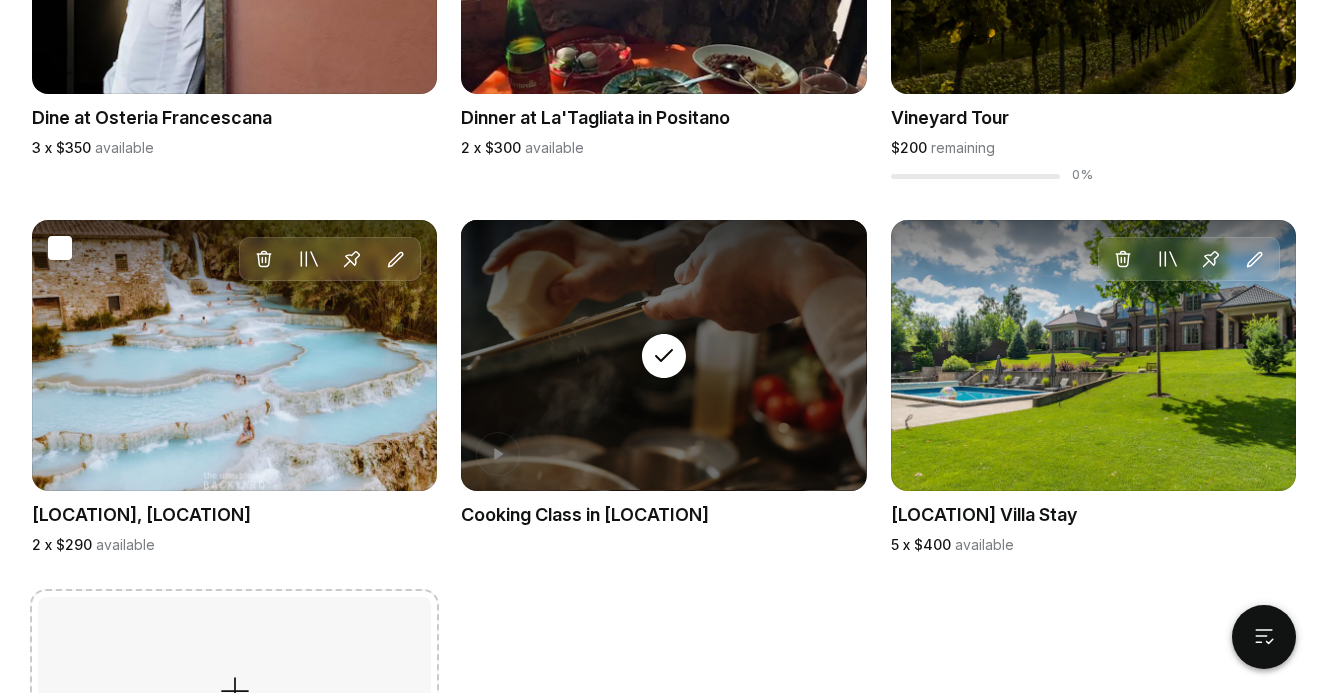 scroll, scrollTop: 0, scrollLeft: 0, axis: both 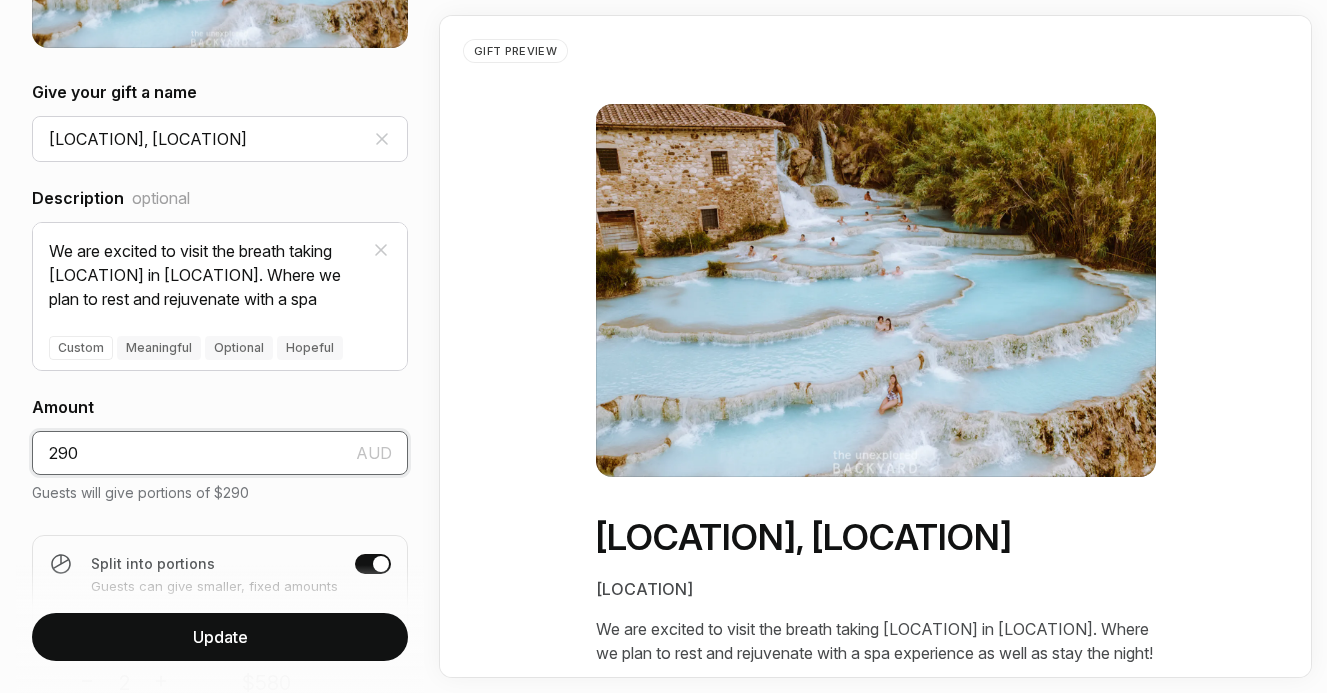 click on "290" at bounding box center [220, 453] 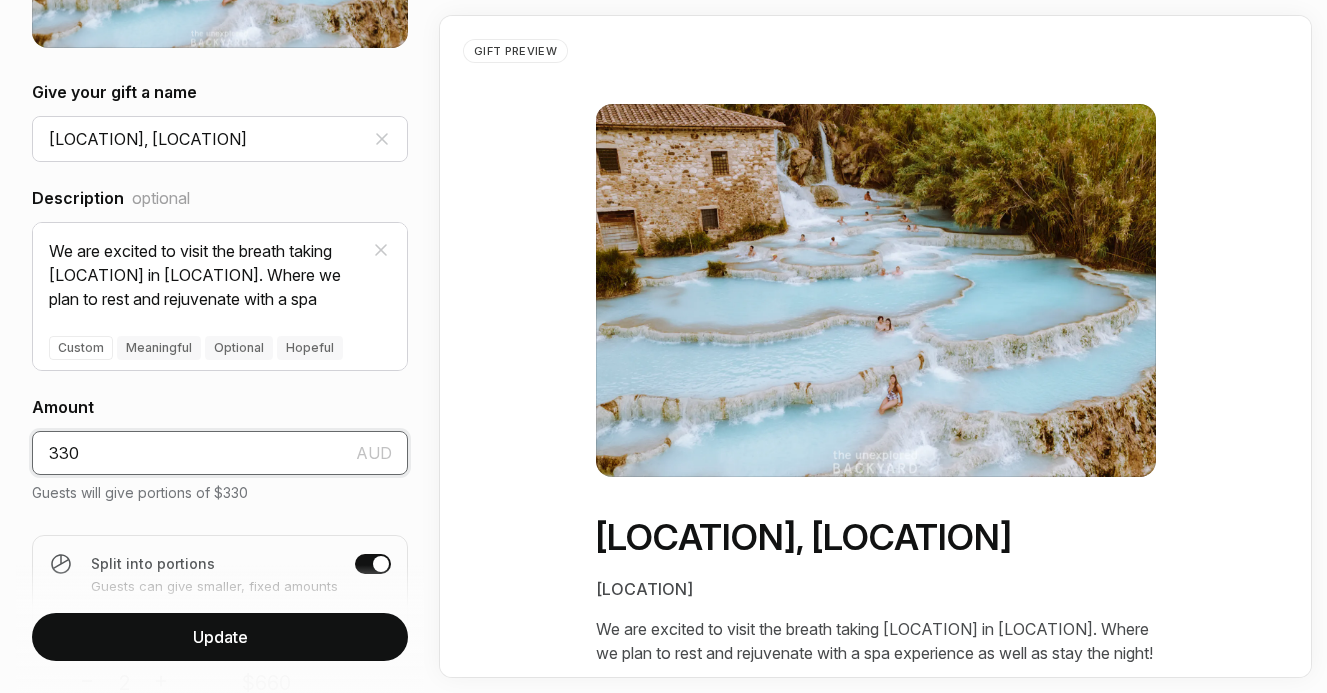 type on "330" 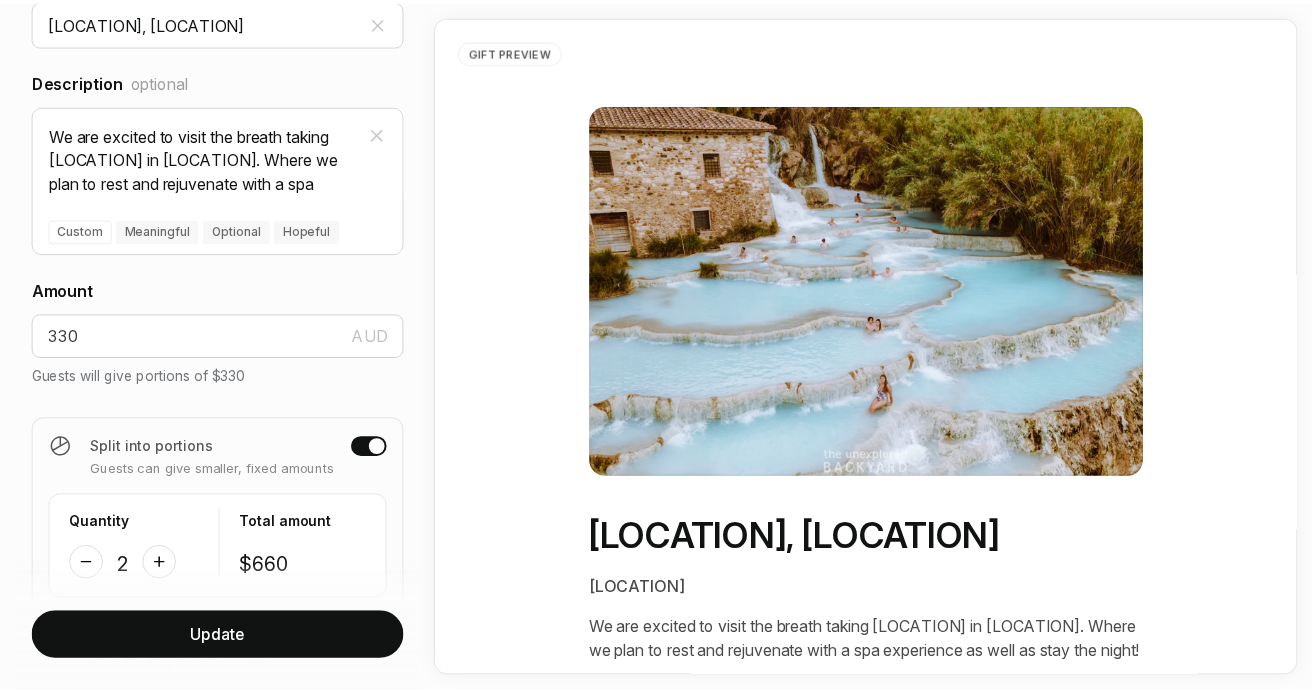 scroll, scrollTop: 600, scrollLeft: 0, axis: vertical 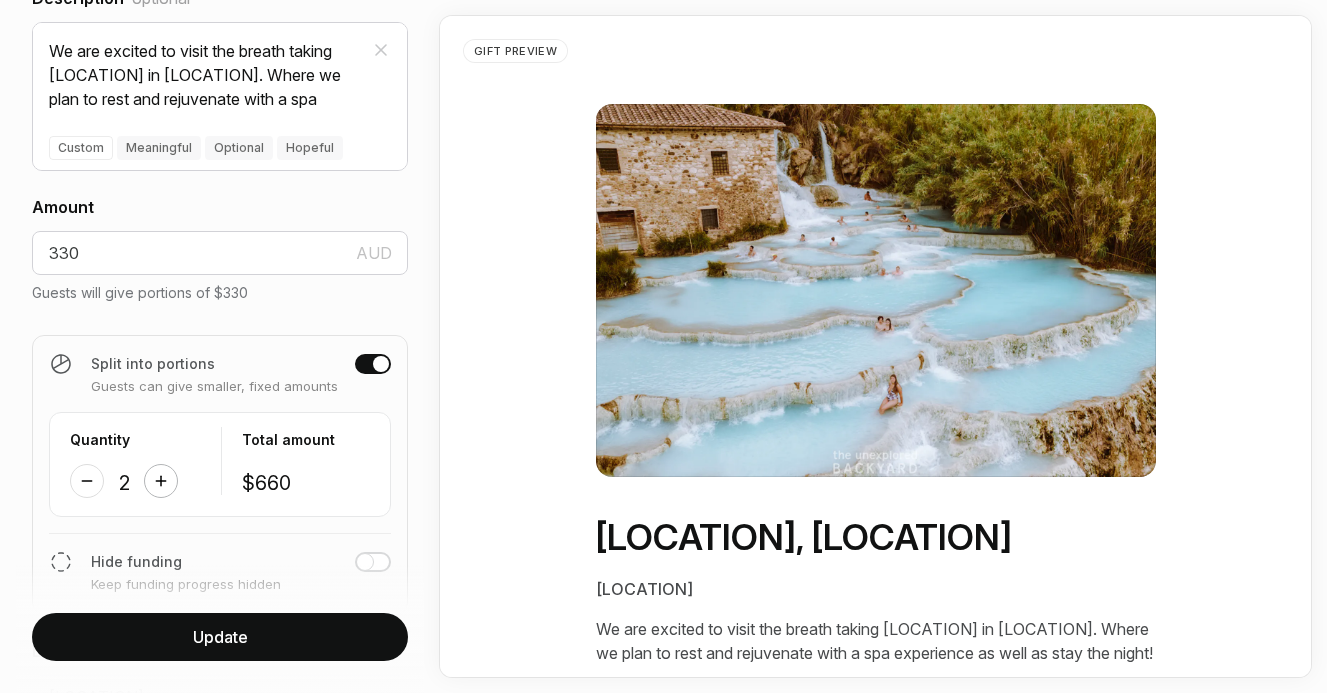 click at bounding box center (161, 481) 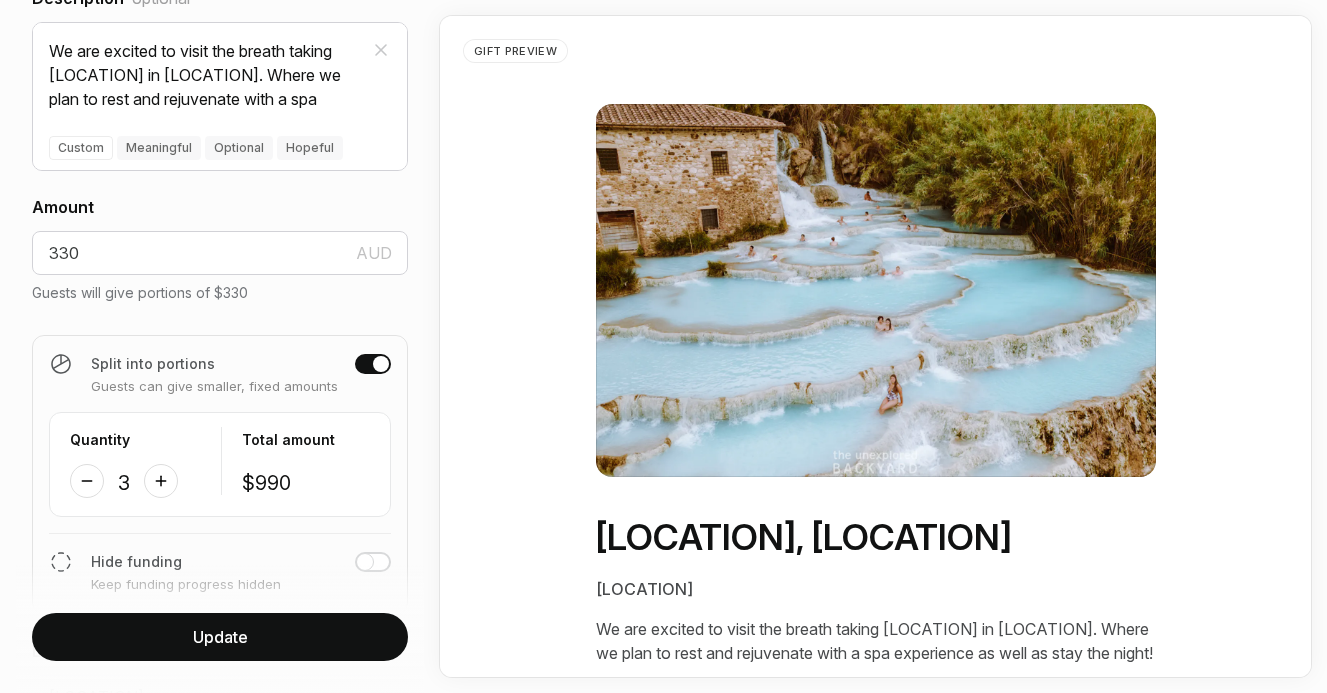 click on "Update" at bounding box center (220, 637) 